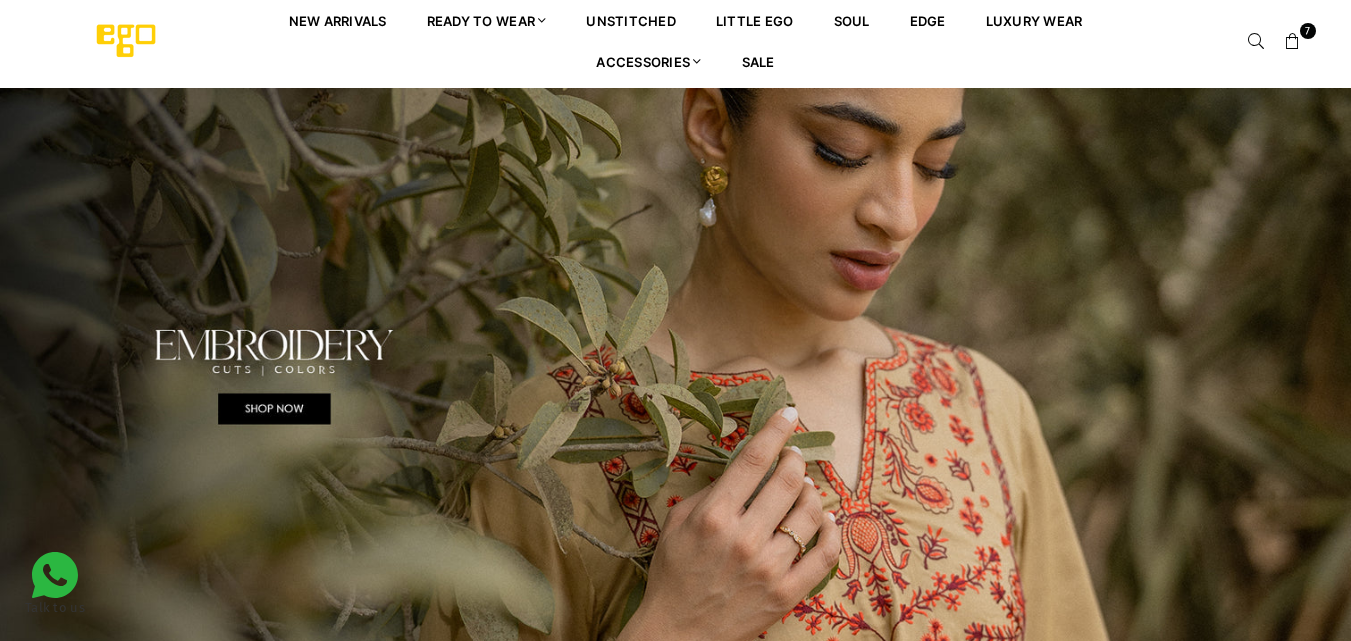 scroll, scrollTop: 0, scrollLeft: 0, axis: both 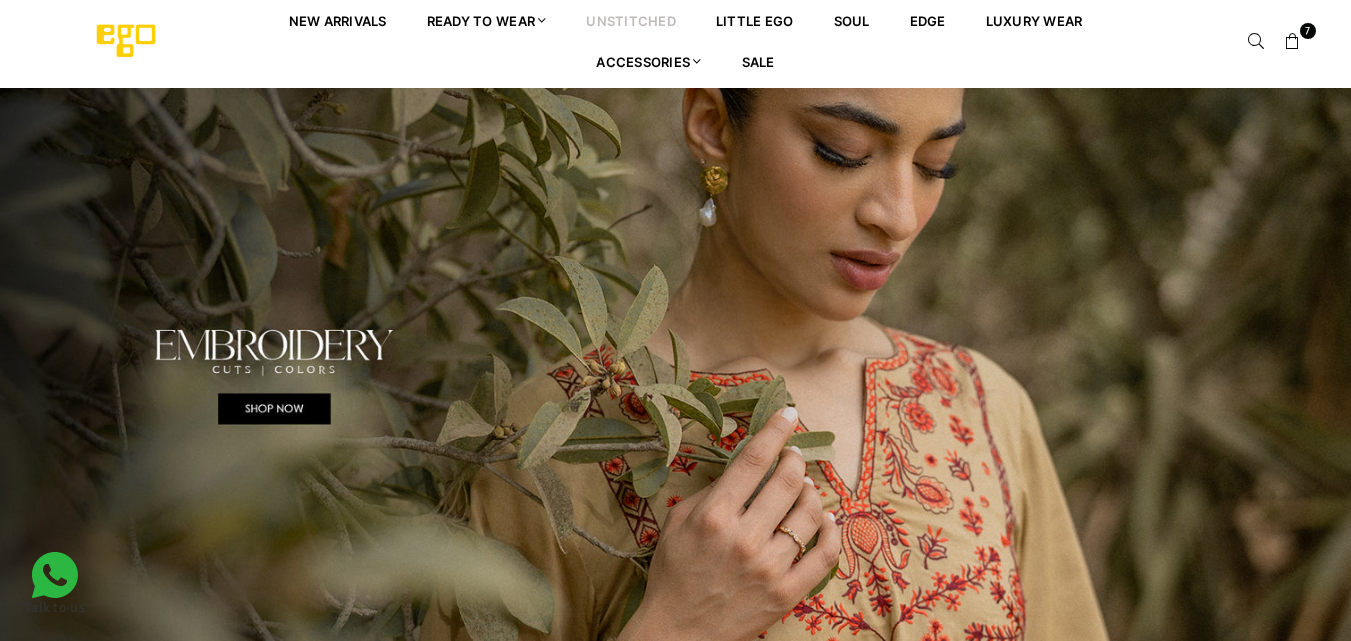 click on "unstitched" at bounding box center (631, 20) 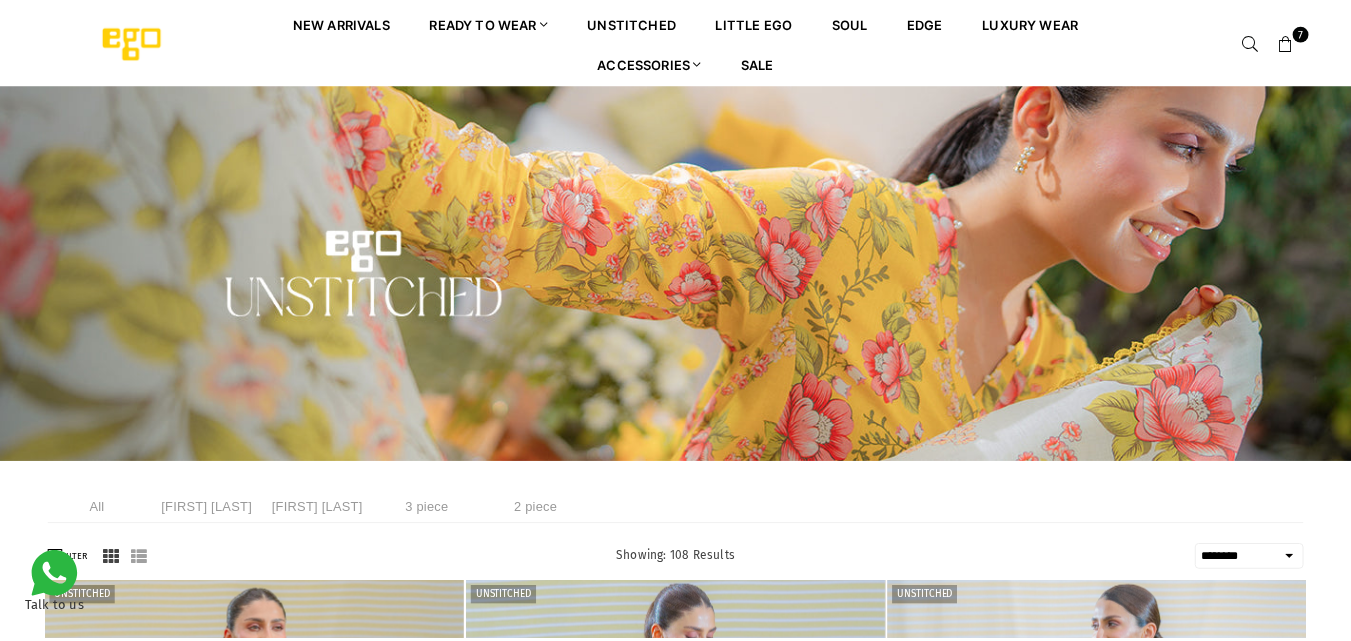 scroll, scrollTop: 0, scrollLeft: 0, axis: both 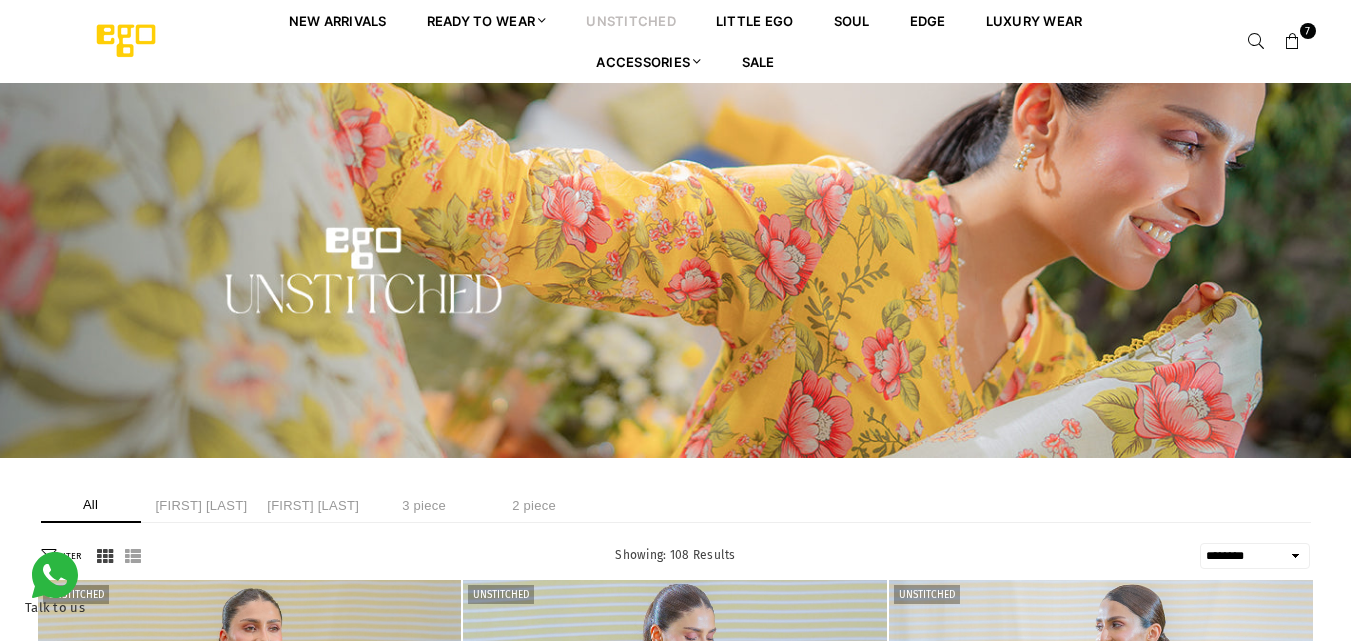 drag, startPoint x: 1365, startPoint y: 113, endPoint x: 1354, endPoint y: 18, distance: 95.63472 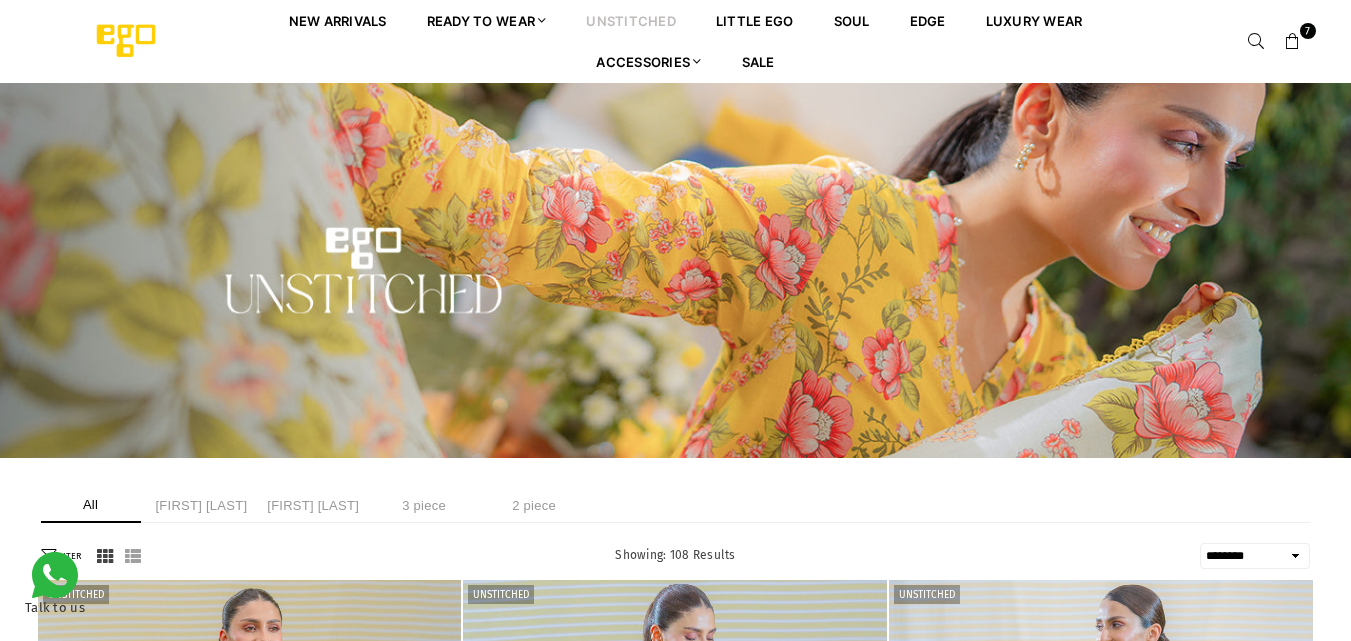 click at bounding box center [1293, 42] 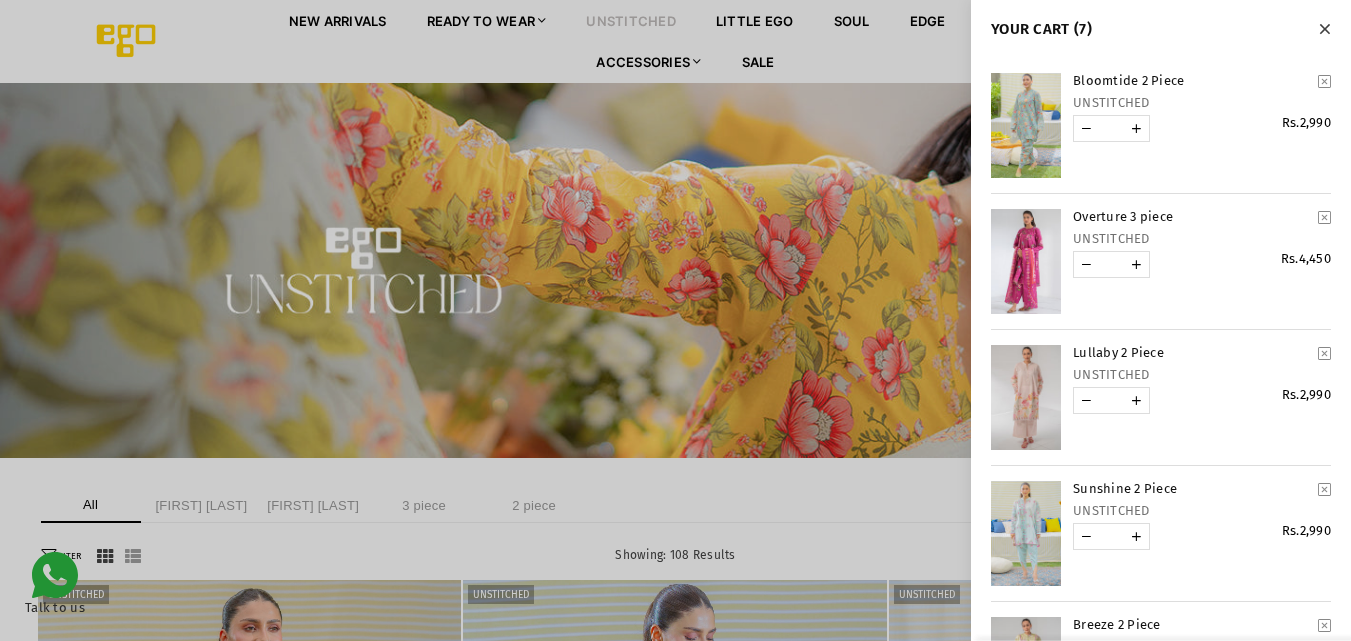 click at bounding box center [1324, 29] 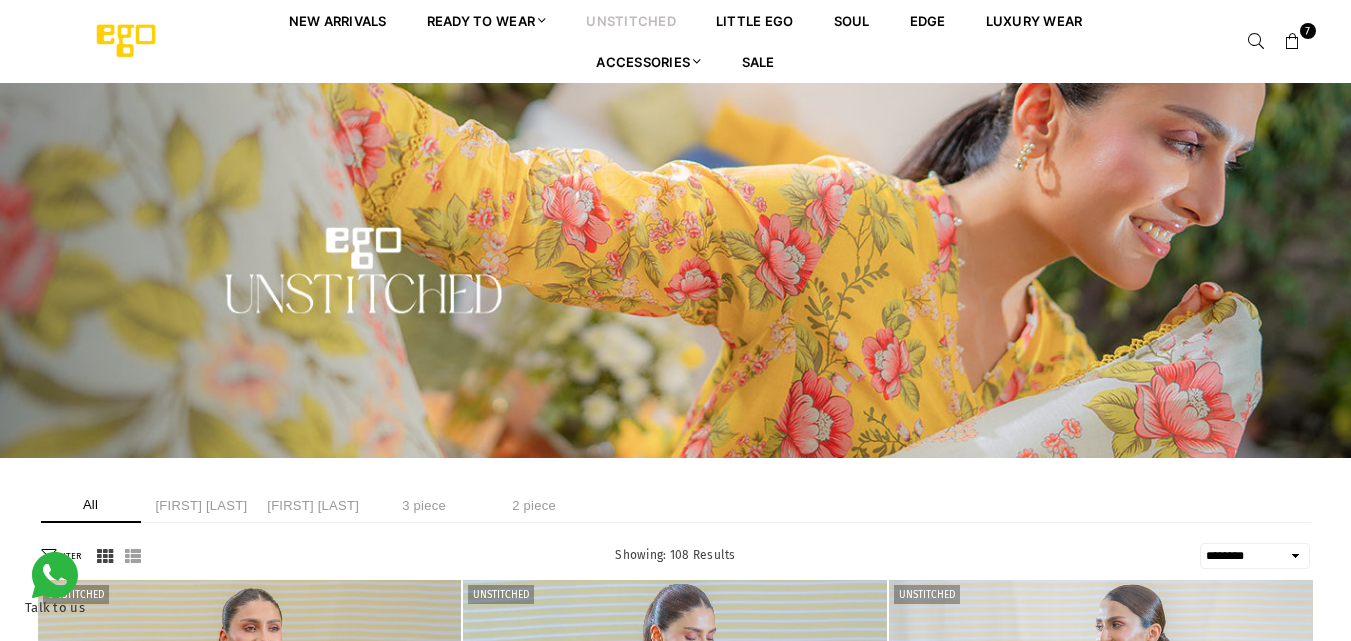 click on "**********" at bounding box center (1255, 556) 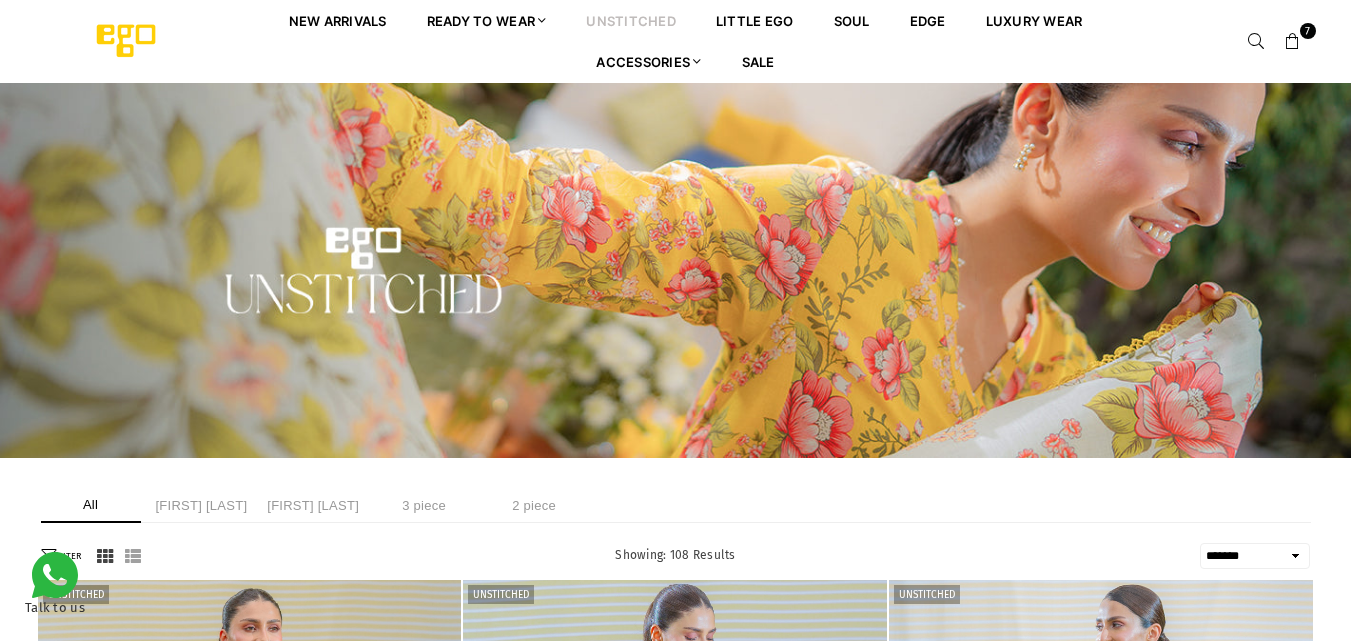 click on "**********" at bounding box center [1255, 556] 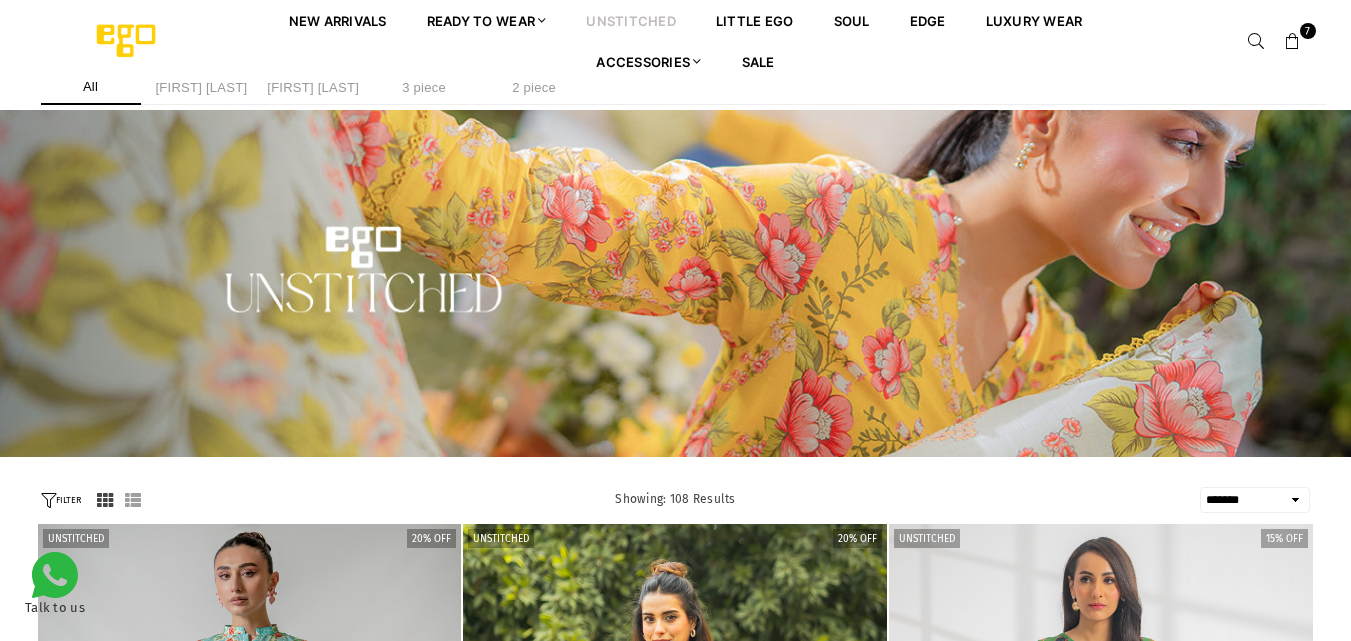 scroll, scrollTop: 410, scrollLeft: 0, axis: vertical 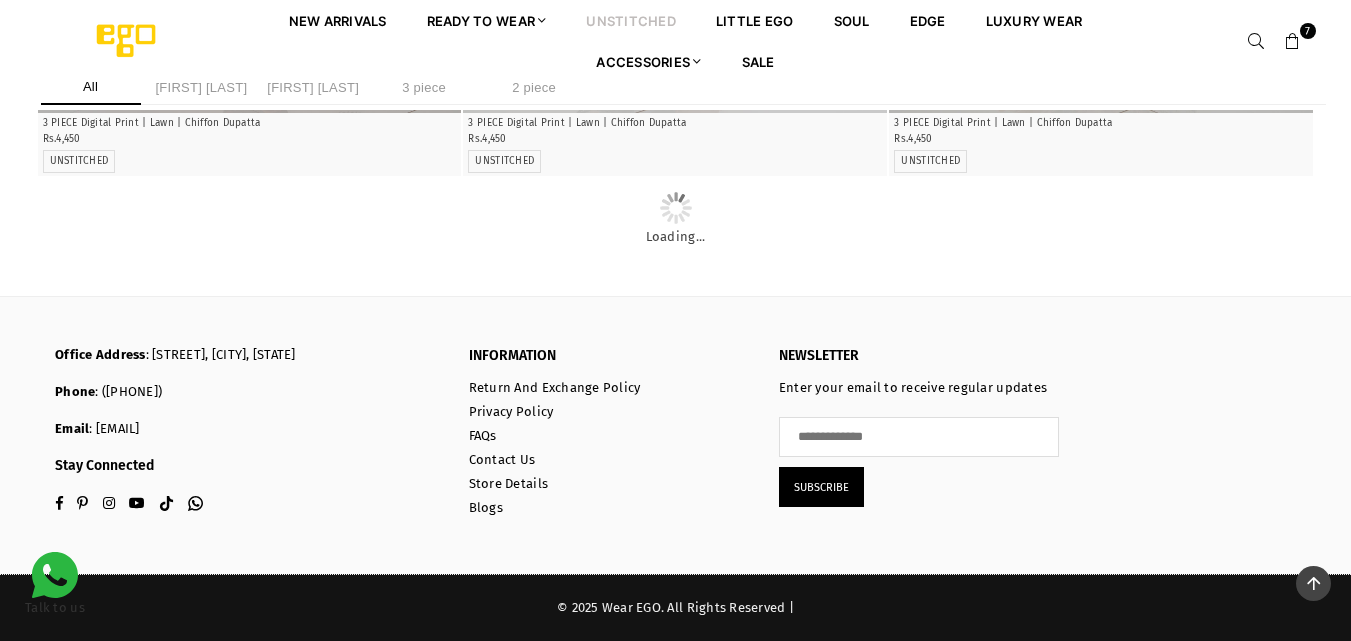 click at bounding box center [1101, -1990] 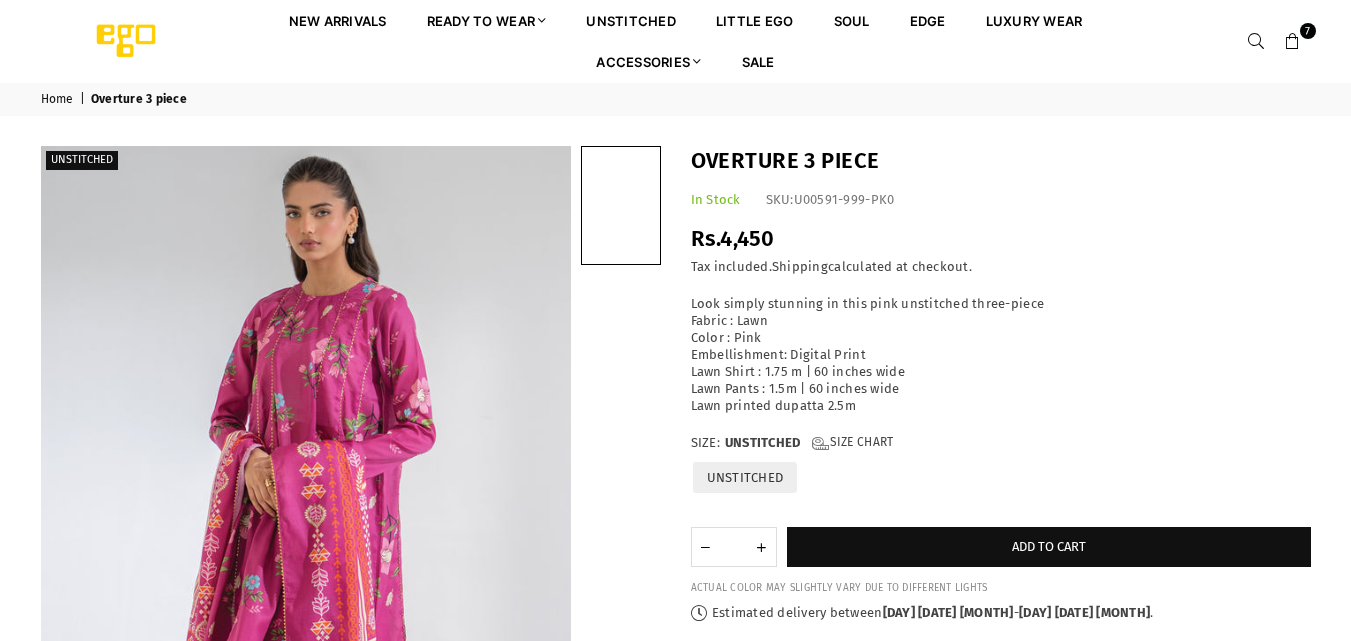scroll, scrollTop: 0, scrollLeft: 0, axis: both 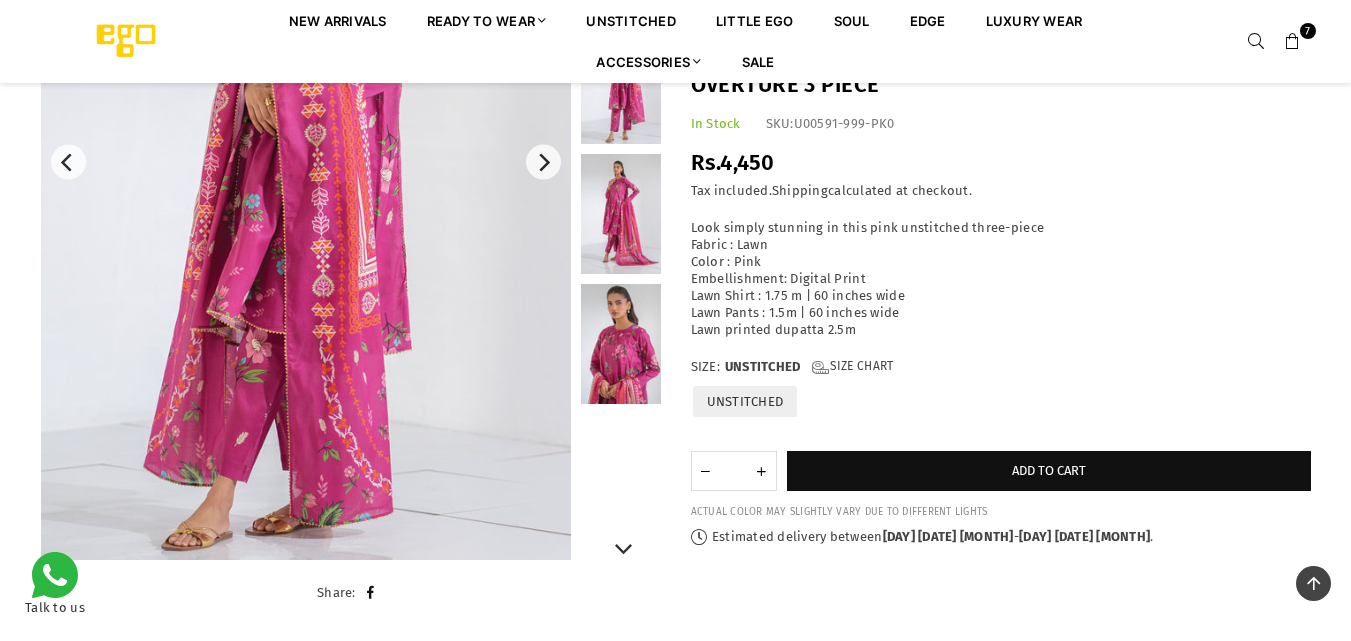 click at bounding box center (621, 84) 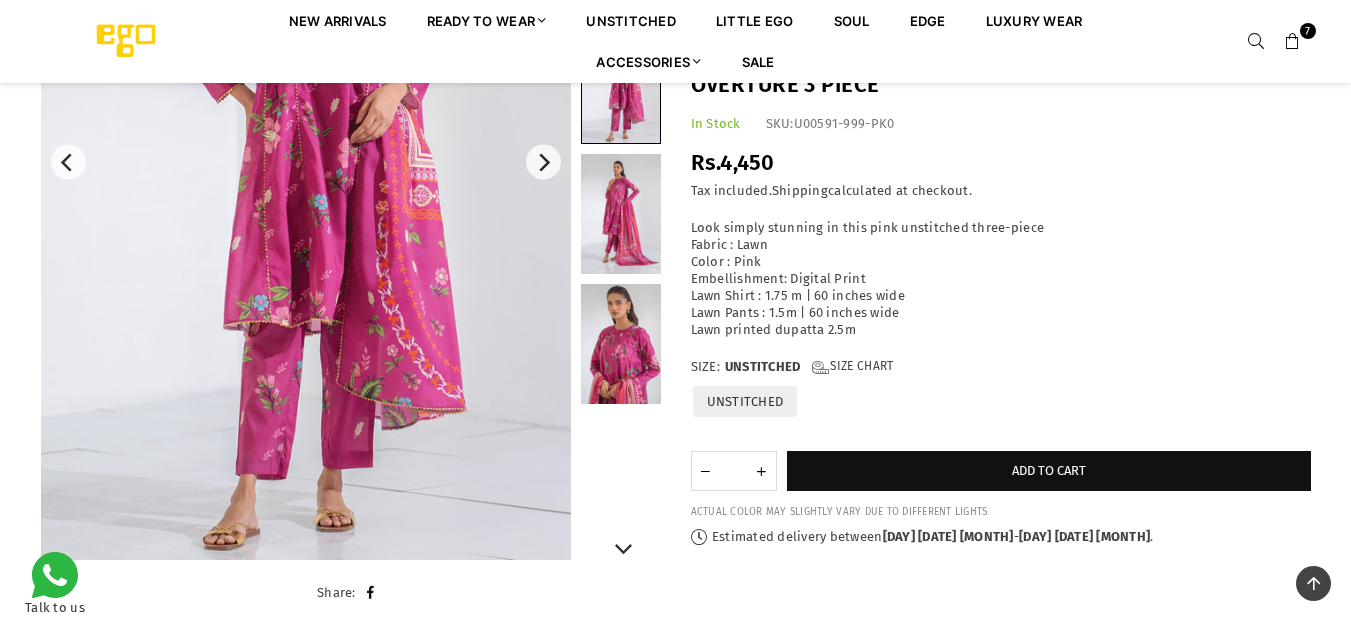 click at bounding box center (621, 214) 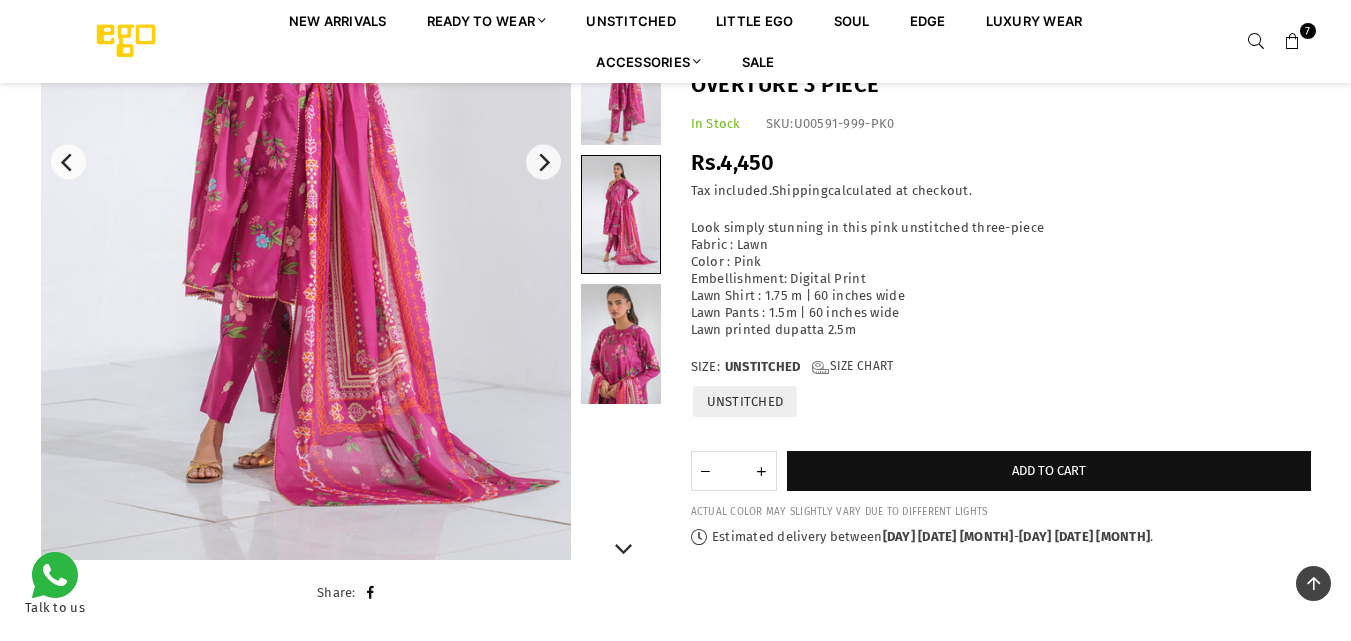 click at bounding box center [621, 344] 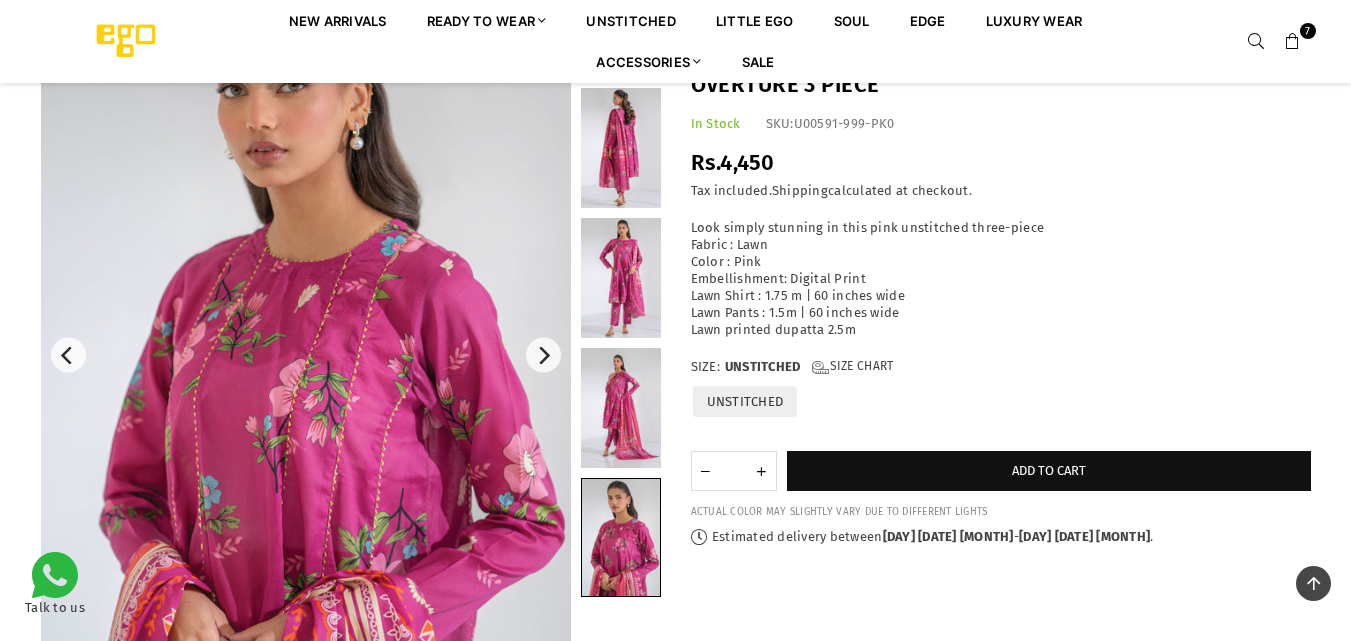 scroll, scrollTop: 166, scrollLeft: 0, axis: vertical 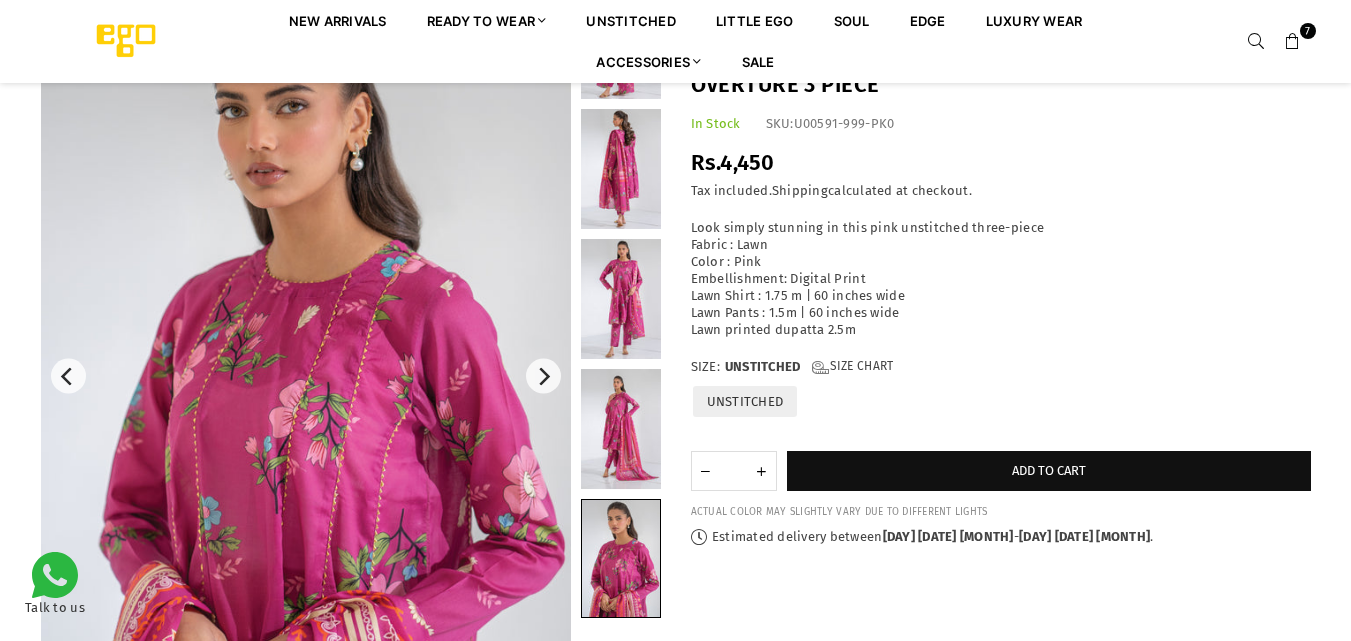 click at bounding box center [1293, 42] 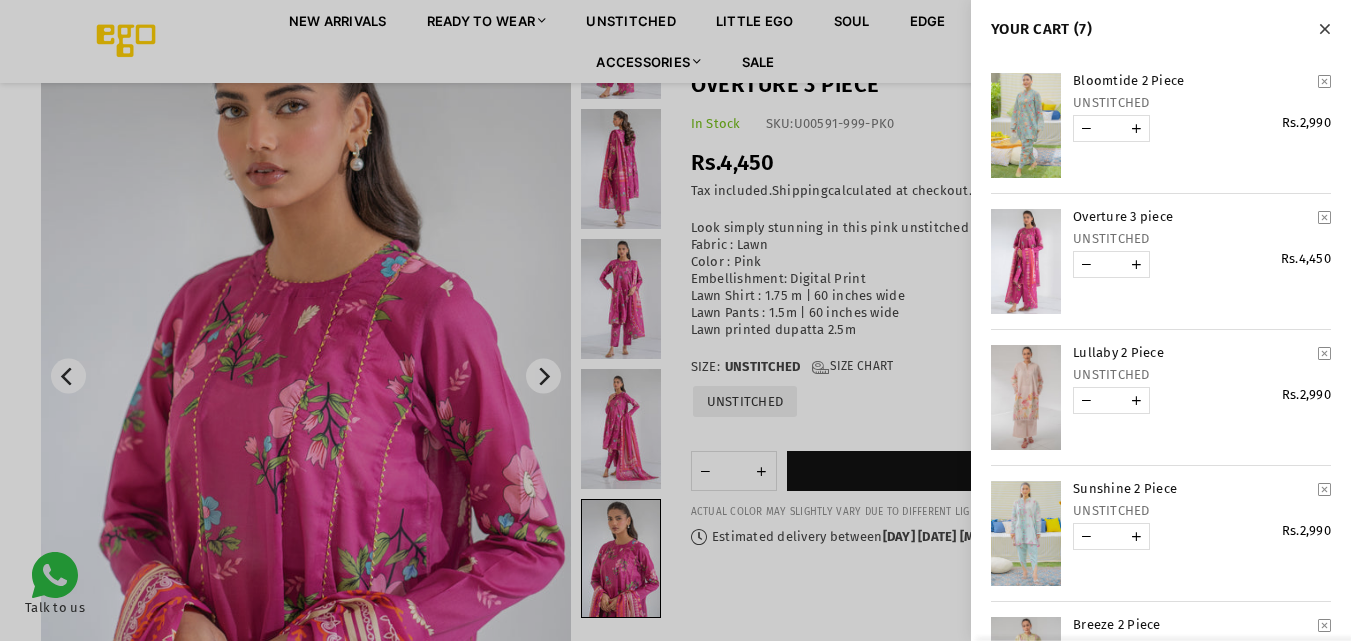 click on "Bloomtide 2 Piece" at bounding box center [1192, 81] 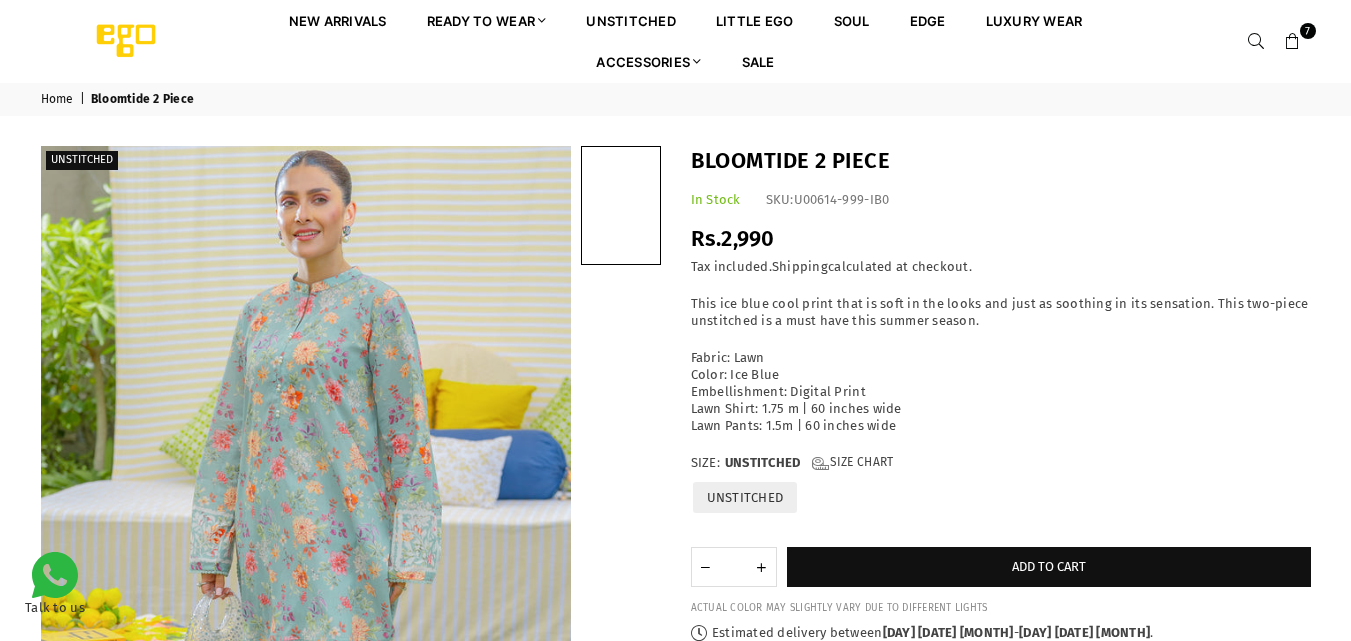 scroll, scrollTop: 0, scrollLeft: 0, axis: both 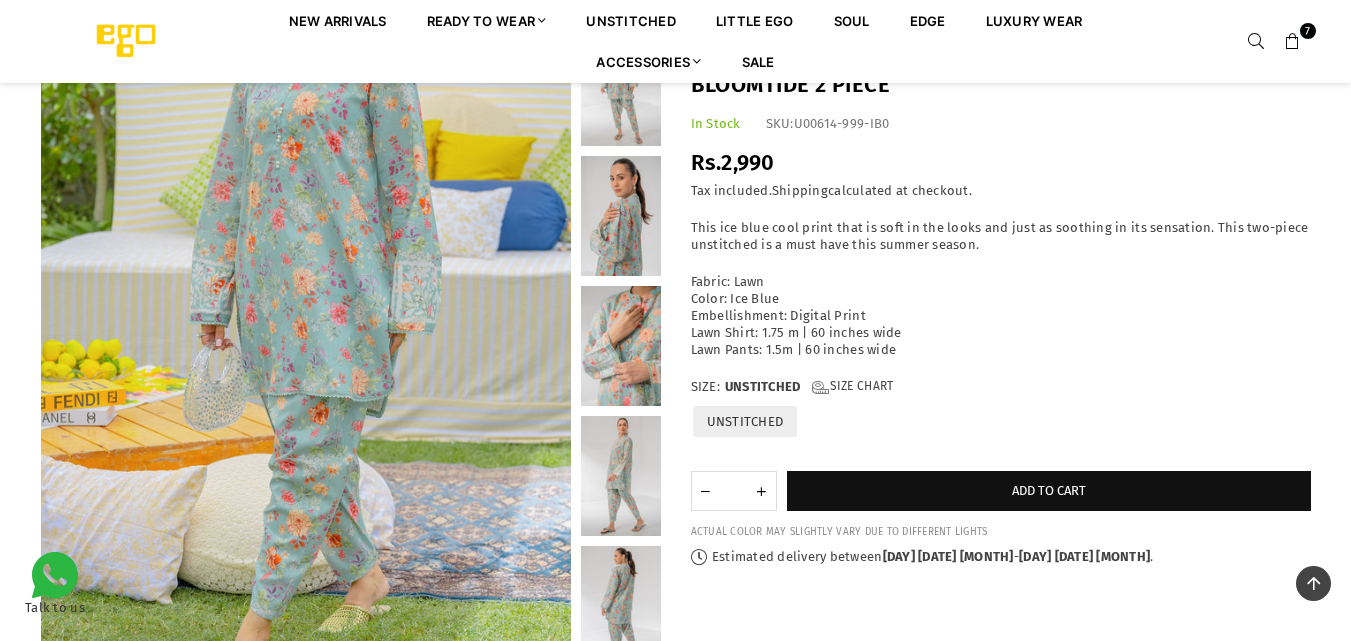 click at bounding box center (621, 86) 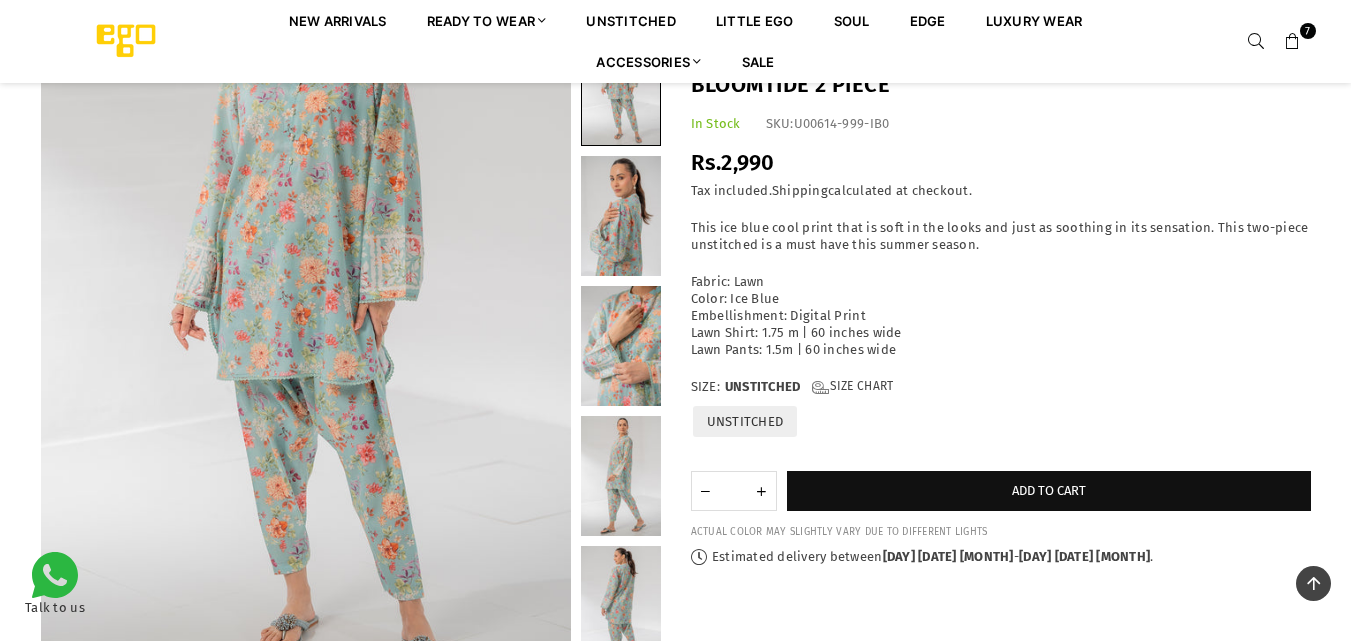 click at bounding box center [621, 216] 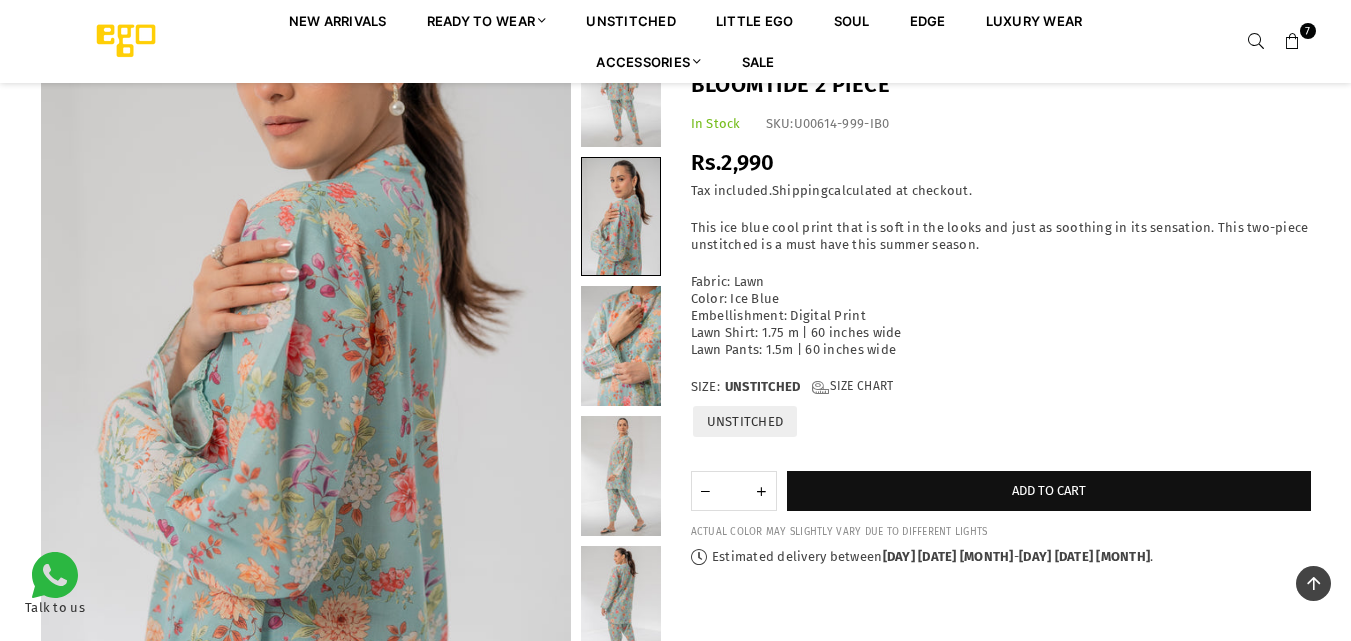 click on "7" at bounding box center (1308, 31) 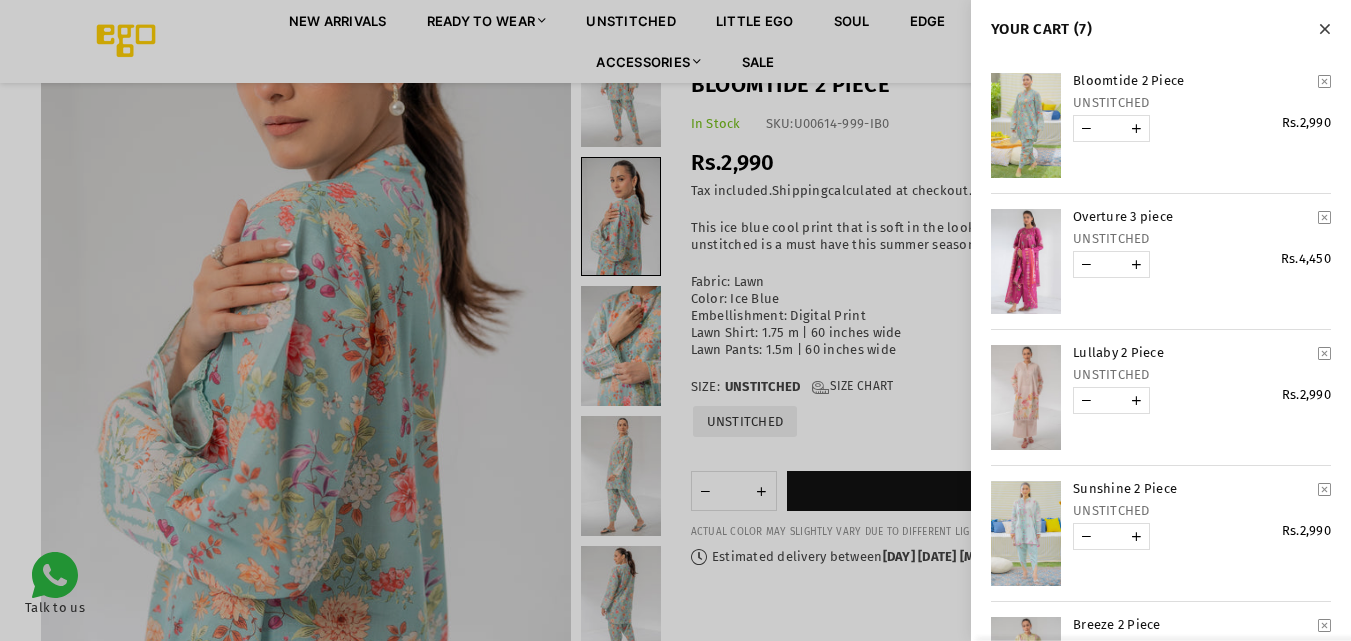 click on "Lullaby 2 Piece" at bounding box center (1192, 353) 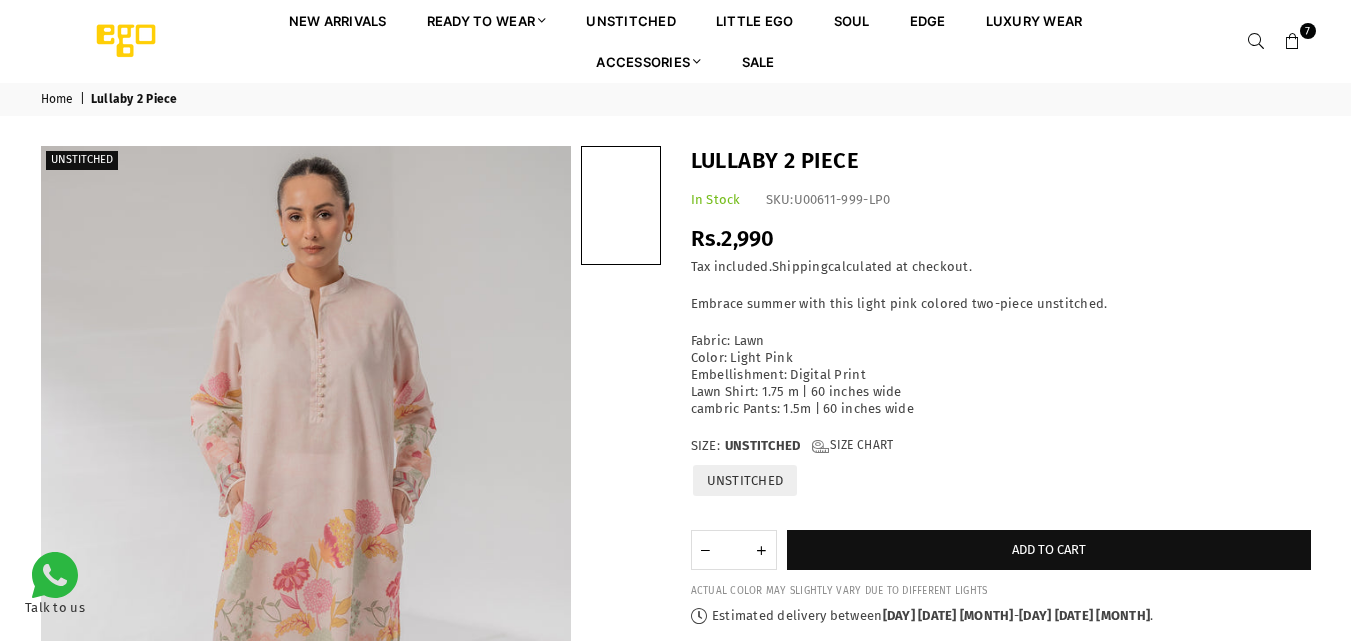 scroll, scrollTop: 0, scrollLeft: 0, axis: both 